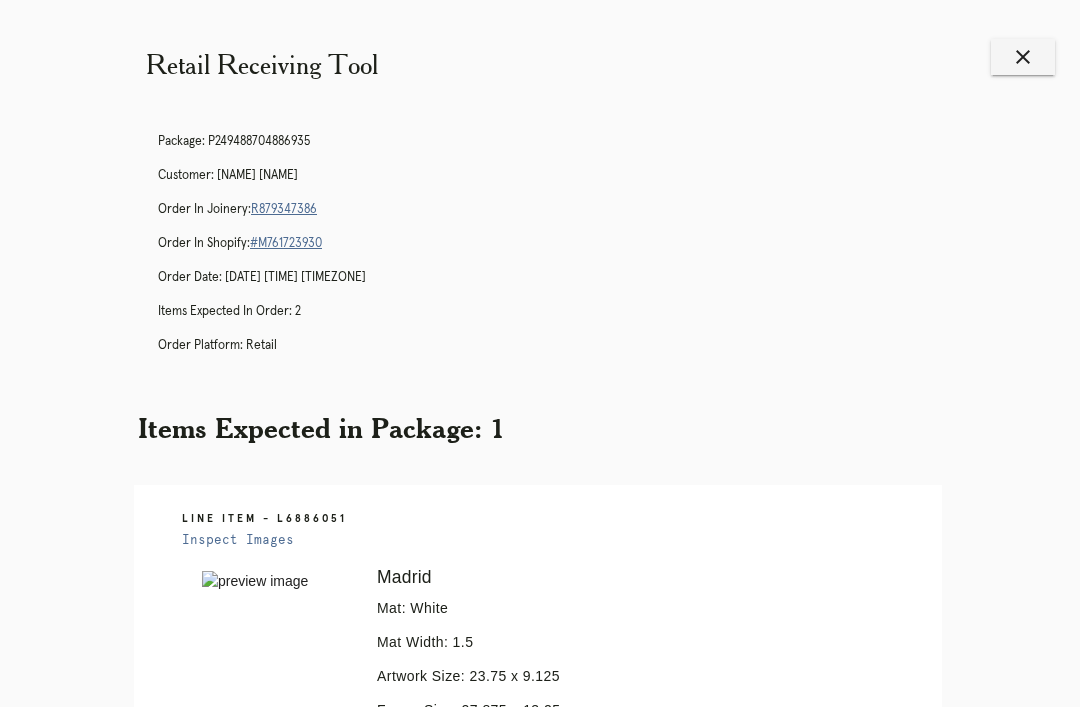 scroll, scrollTop: 853, scrollLeft: 0, axis: vertical 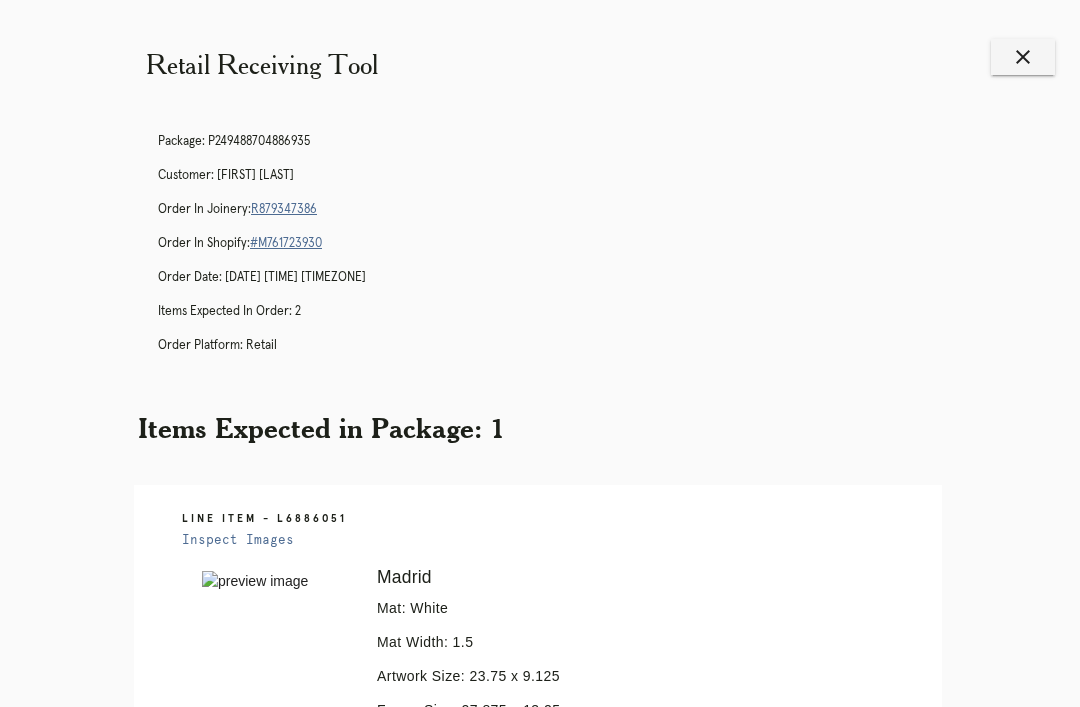 click on "close" at bounding box center [1023, 57] 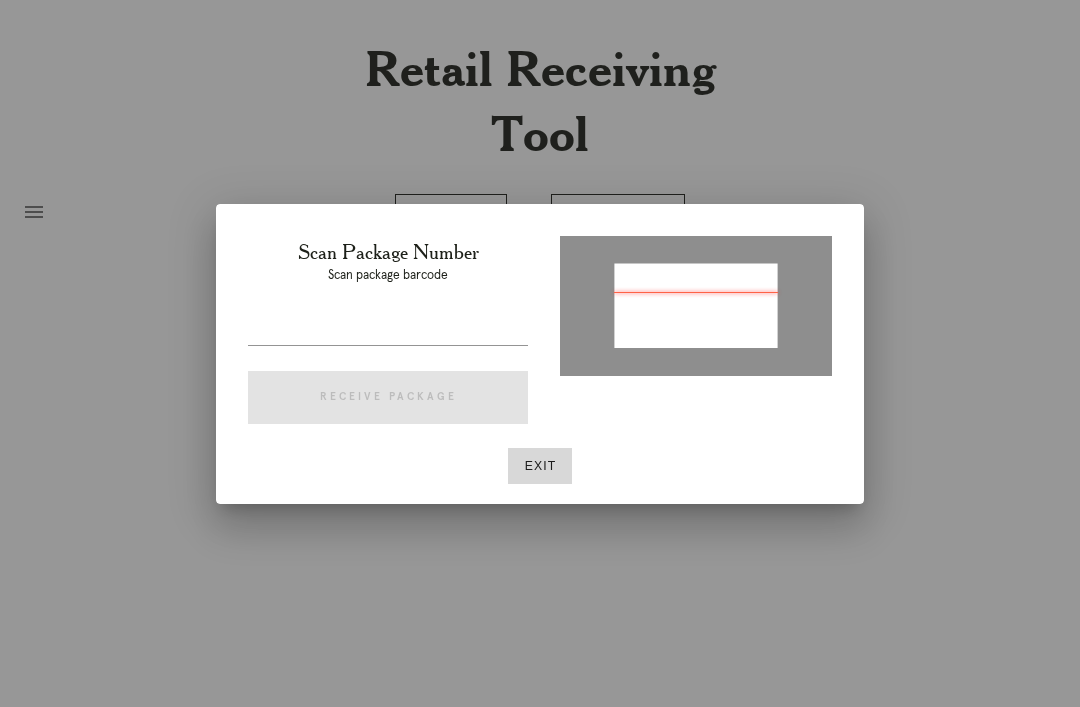 scroll, scrollTop: 0, scrollLeft: 0, axis: both 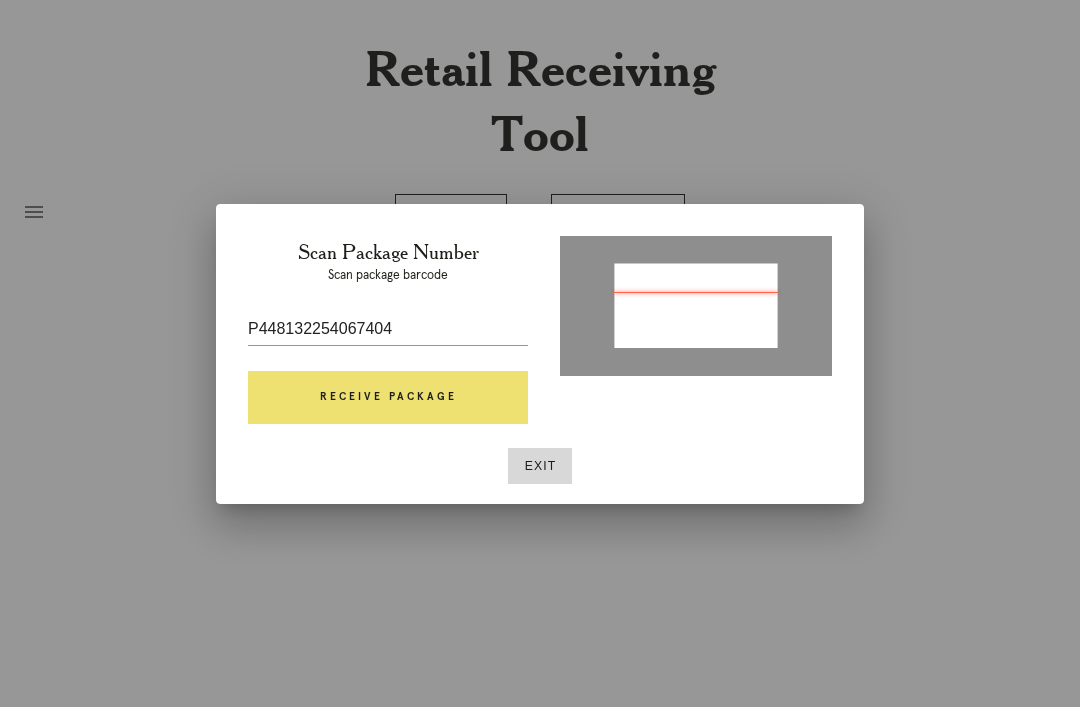 click on "Receive Package" at bounding box center (388, 398) 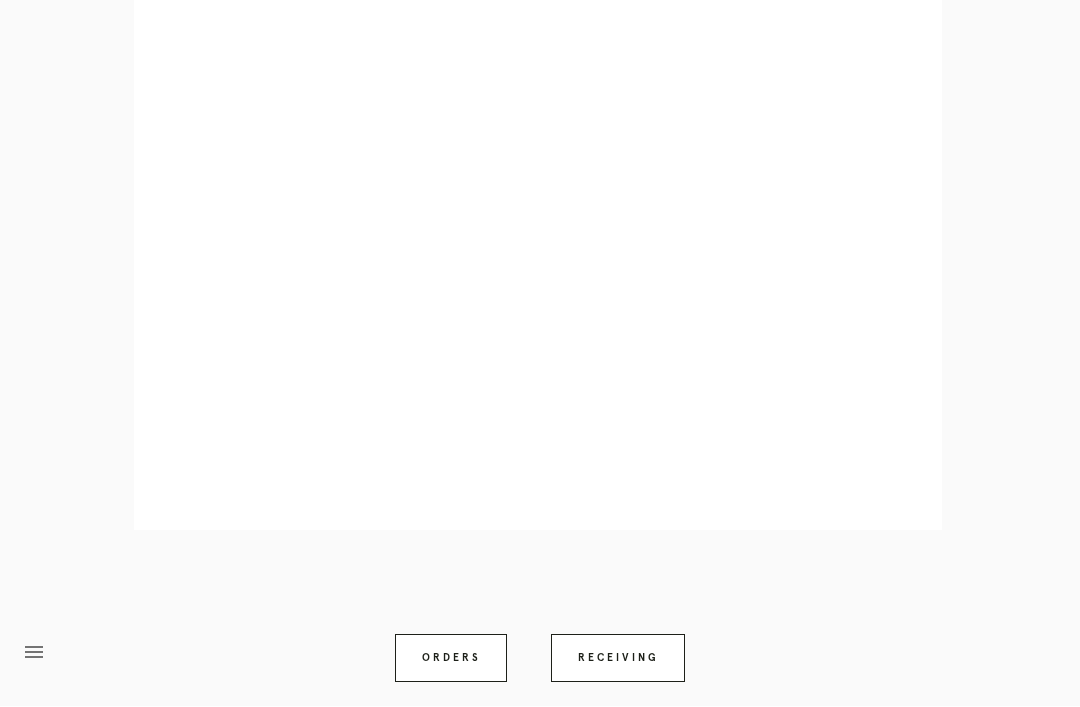 scroll, scrollTop: 858, scrollLeft: 0, axis: vertical 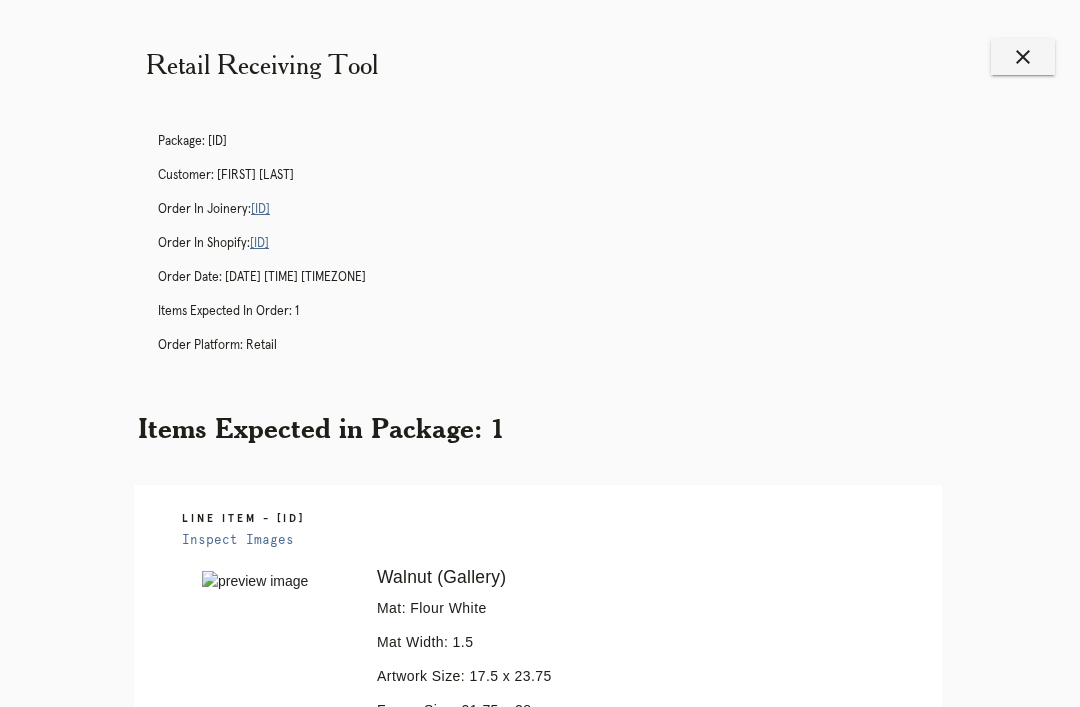 click on "close" at bounding box center [1023, 57] 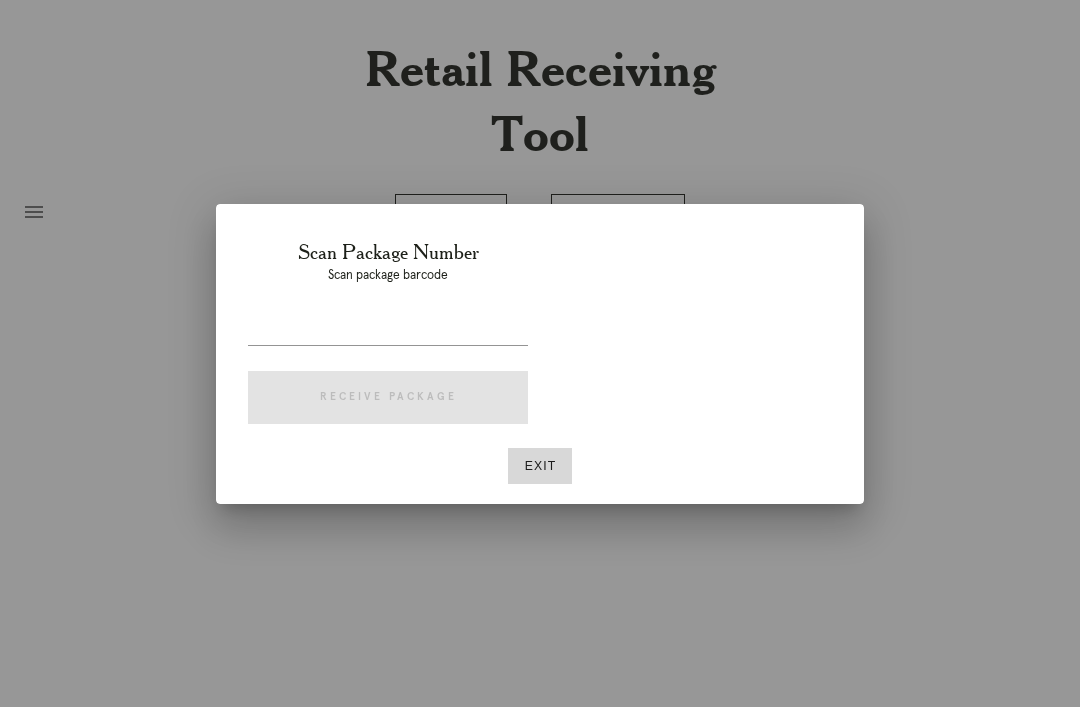 scroll, scrollTop: 0, scrollLeft: 0, axis: both 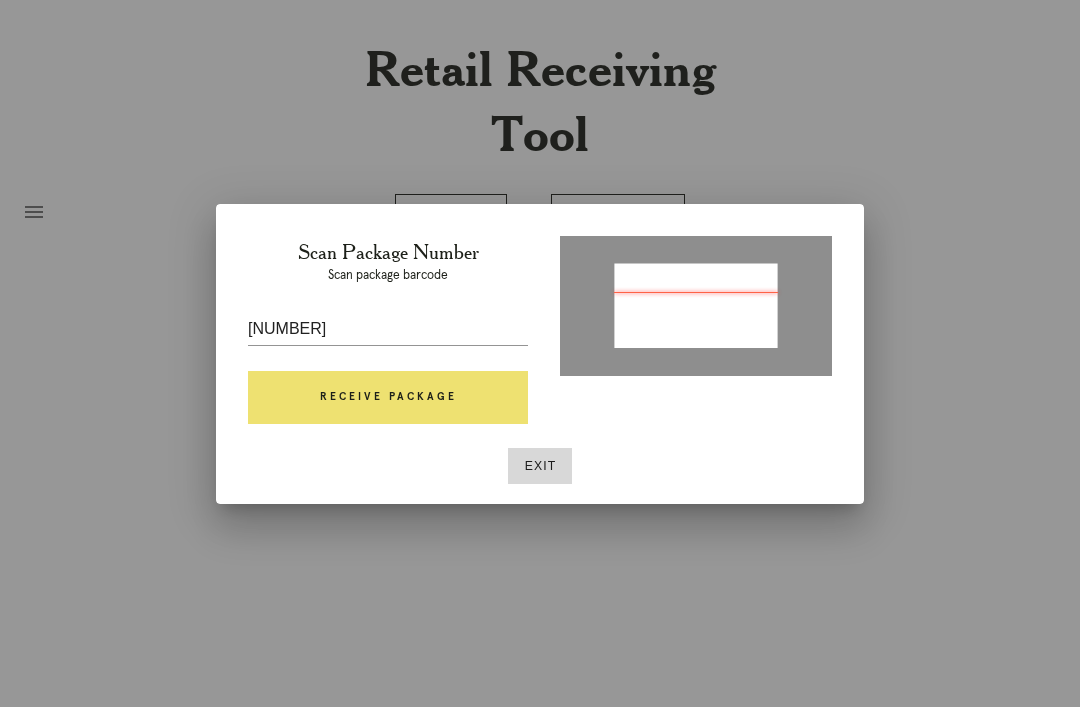 click on "Receive Package" at bounding box center (388, 398) 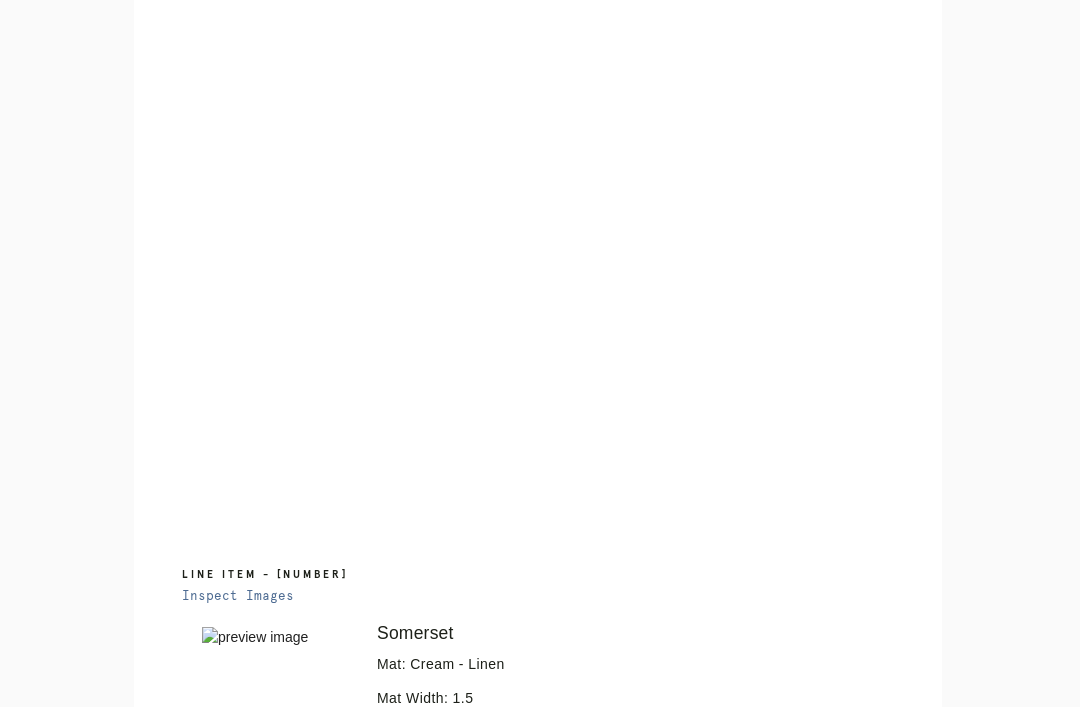 scroll, scrollTop: 934, scrollLeft: 0, axis: vertical 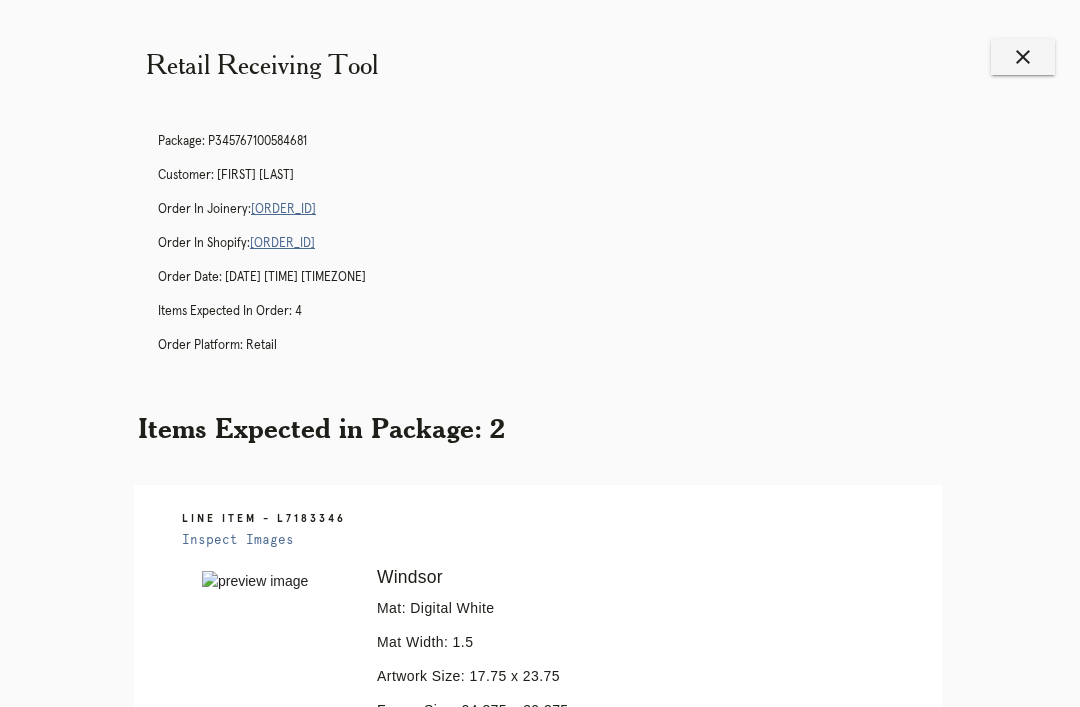 click on "close" at bounding box center (1023, 57) 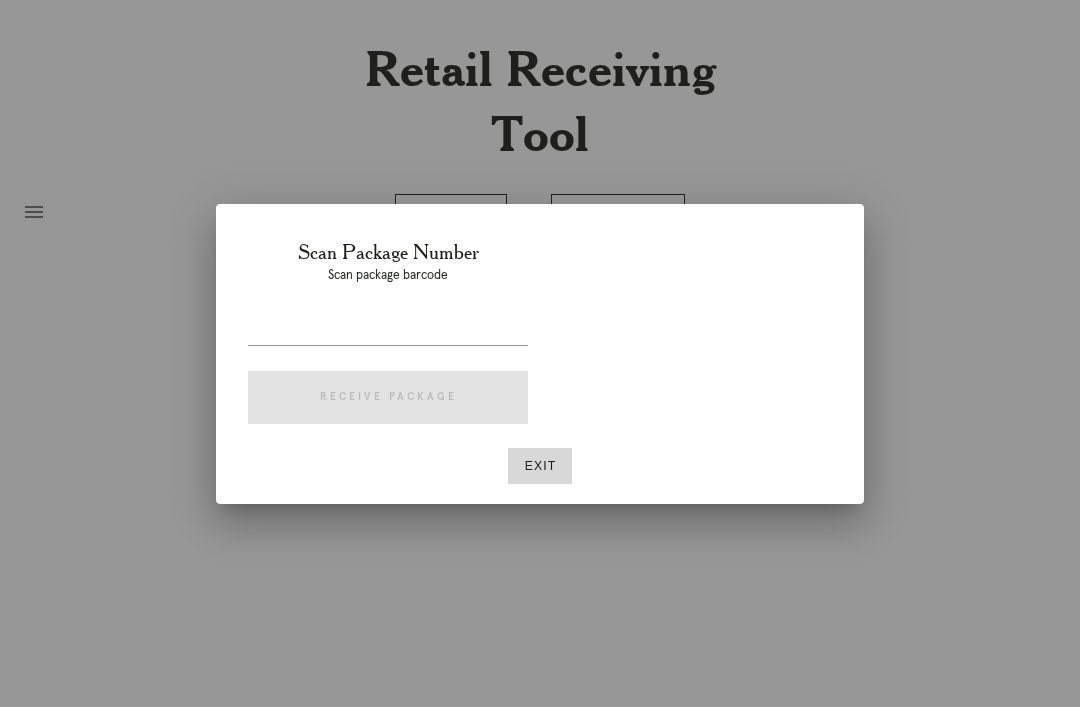 scroll, scrollTop: 0, scrollLeft: 0, axis: both 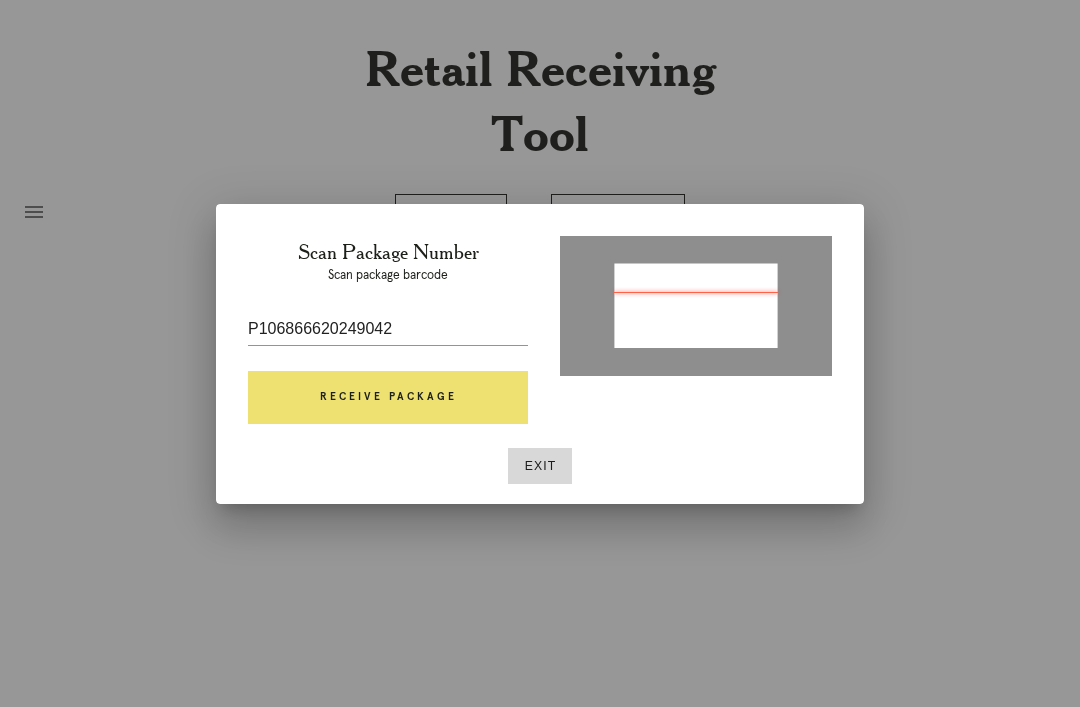 click on "Receive Package" at bounding box center [388, 398] 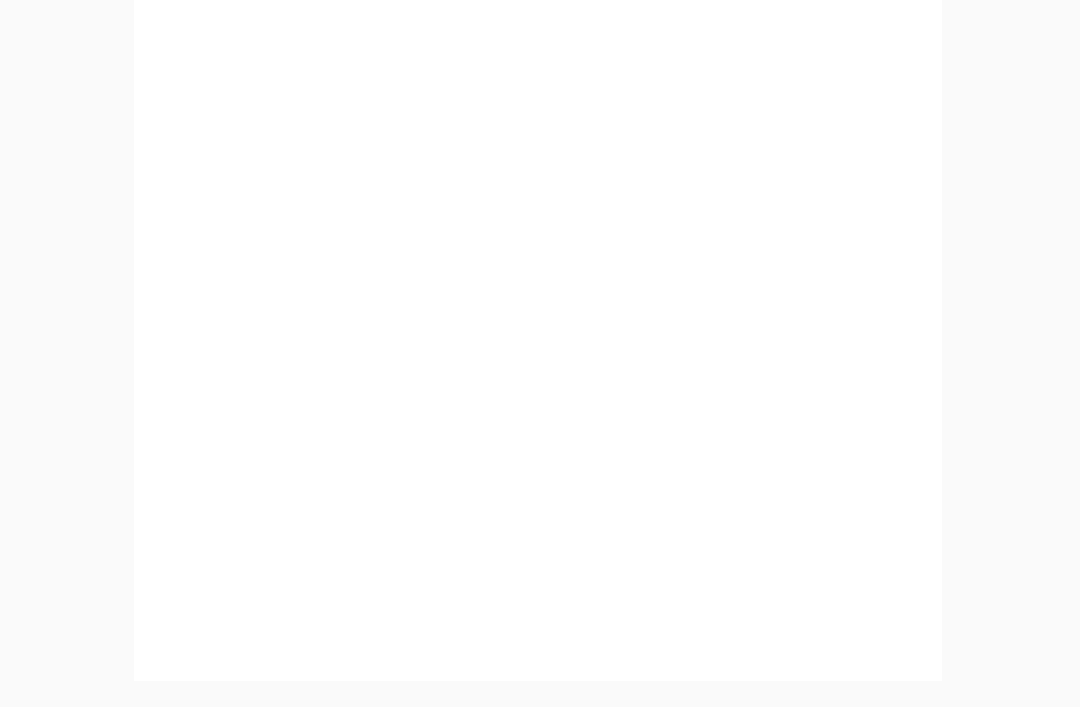 scroll, scrollTop: 1034, scrollLeft: 0, axis: vertical 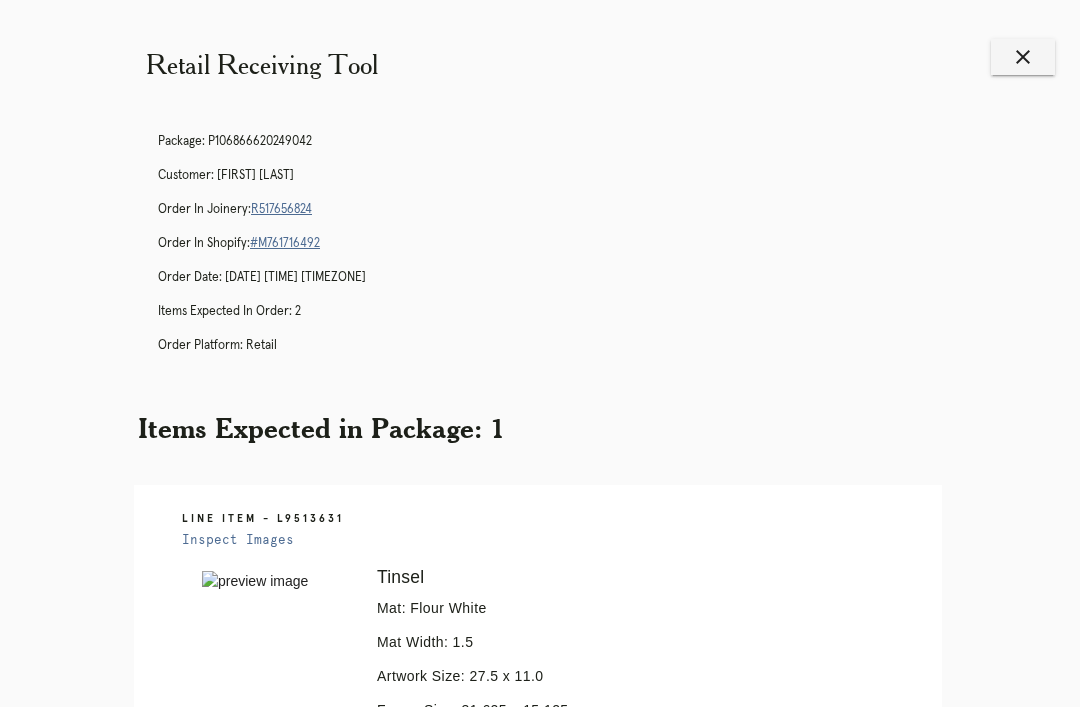 click on "close" at bounding box center [1023, 57] 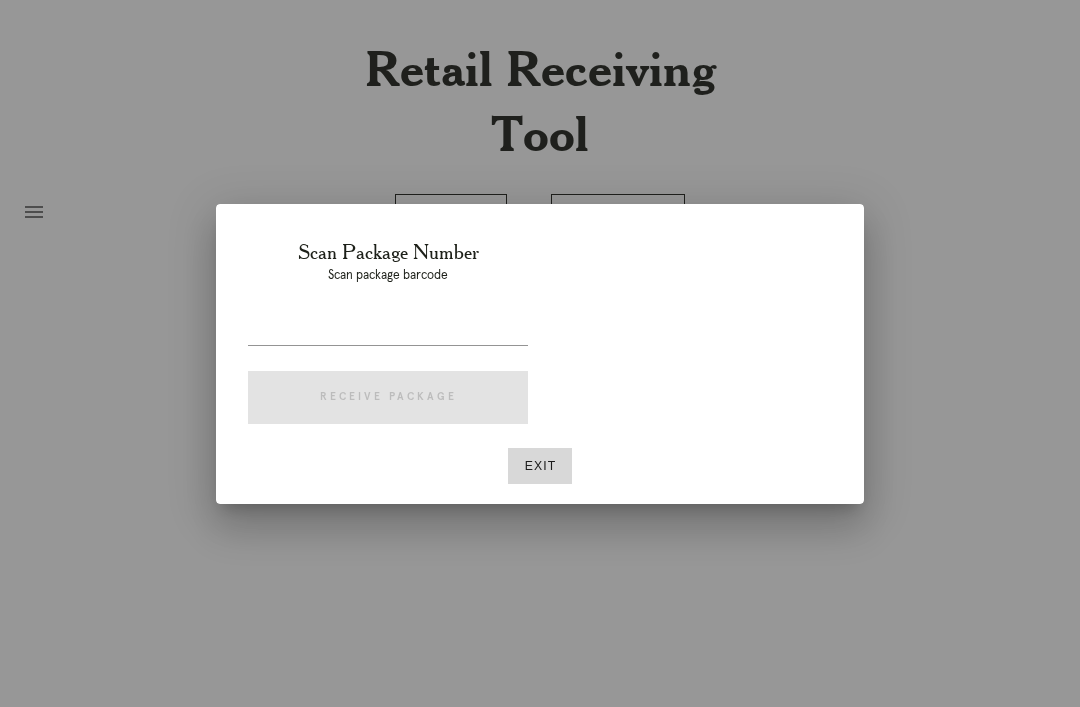 scroll, scrollTop: 0, scrollLeft: 0, axis: both 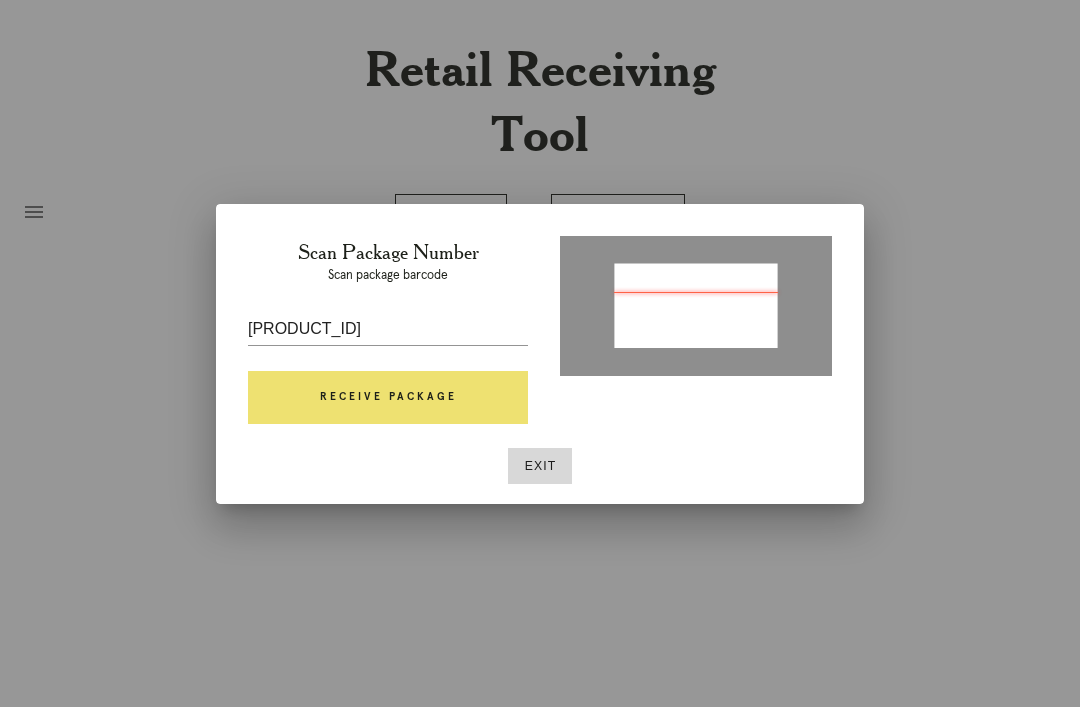 click on "Receive Package" at bounding box center [388, 398] 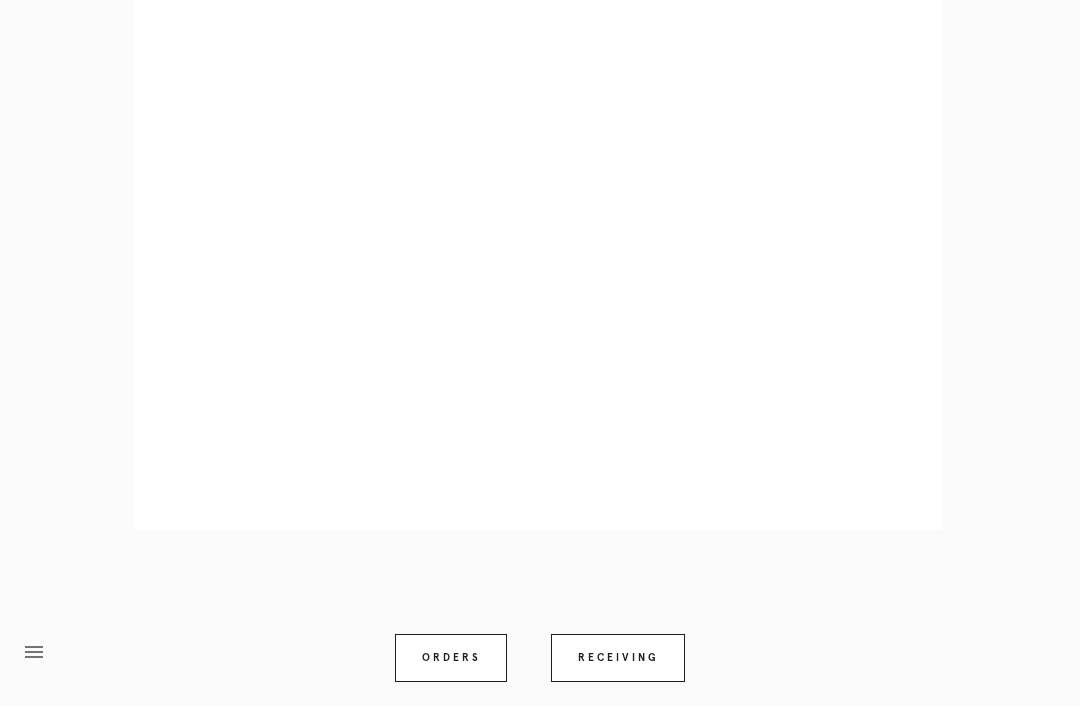 scroll, scrollTop: 1064, scrollLeft: 0, axis: vertical 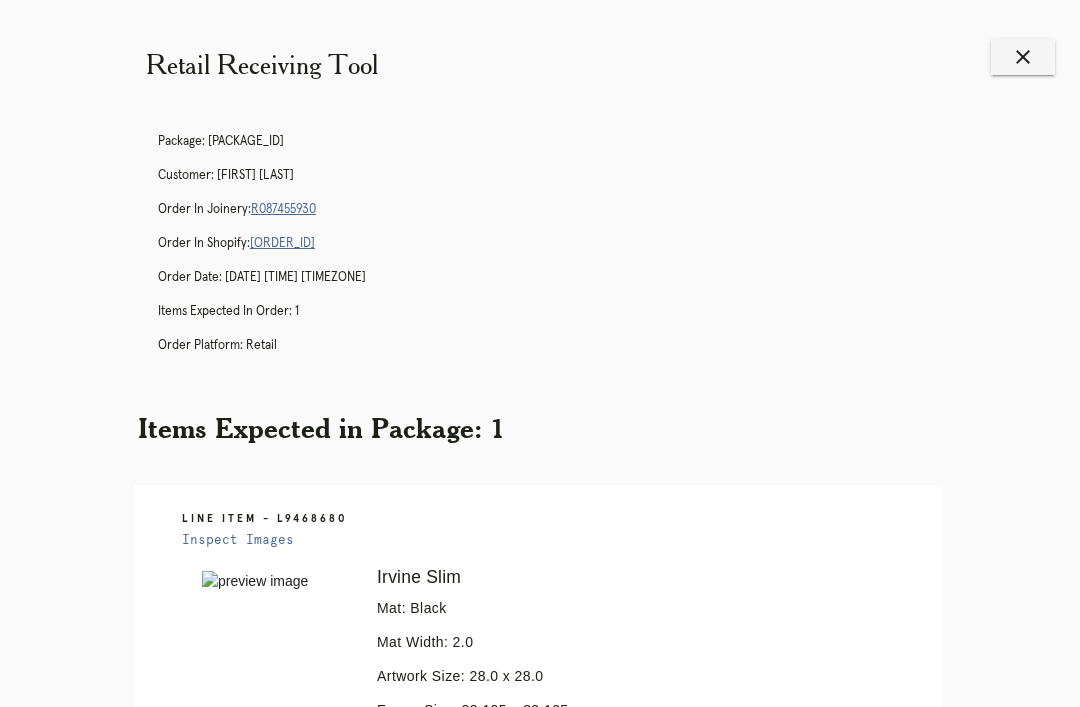 click on "close" at bounding box center (1023, 57) 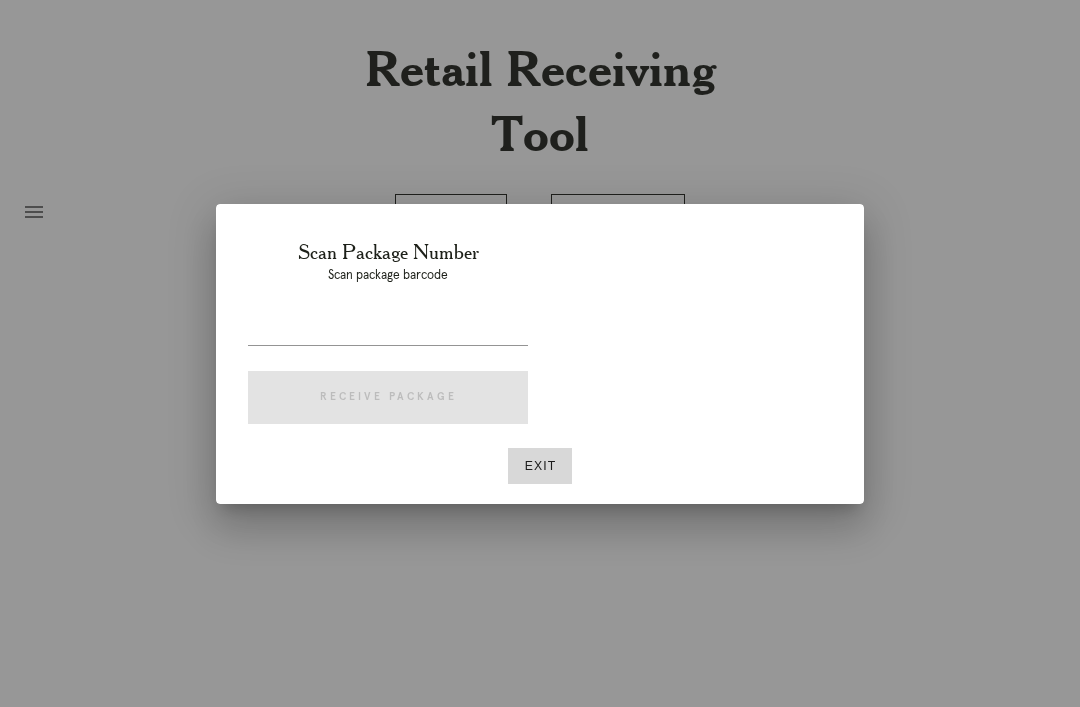 scroll, scrollTop: 0, scrollLeft: 0, axis: both 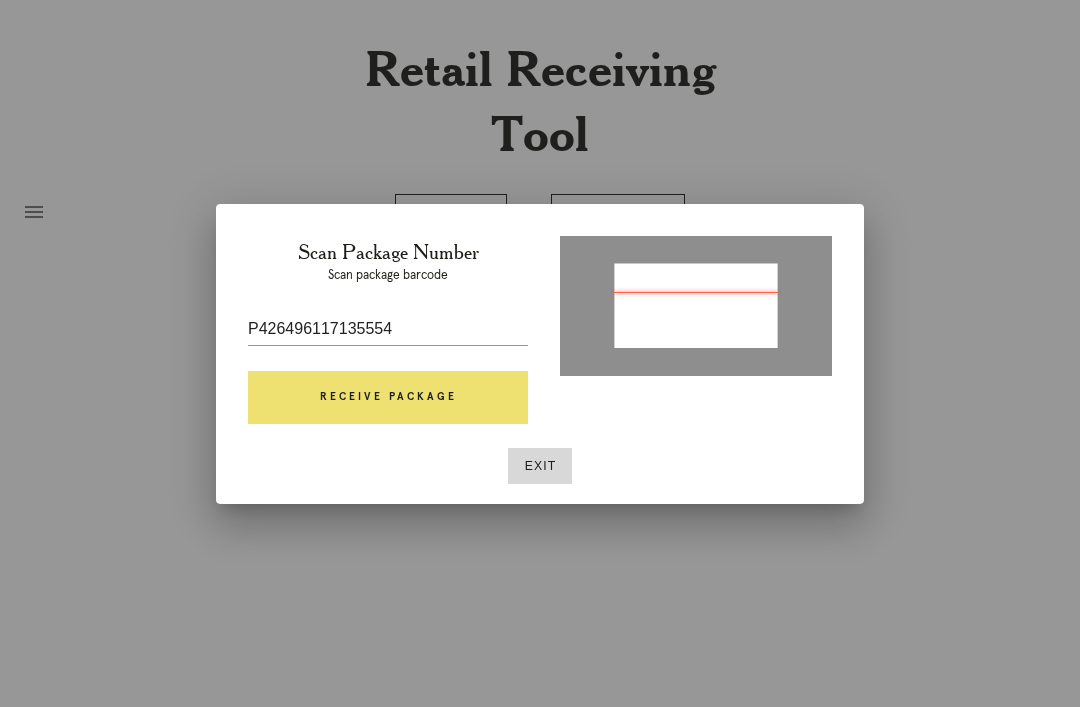 click on "Receive Package" at bounding box center (388, 398) 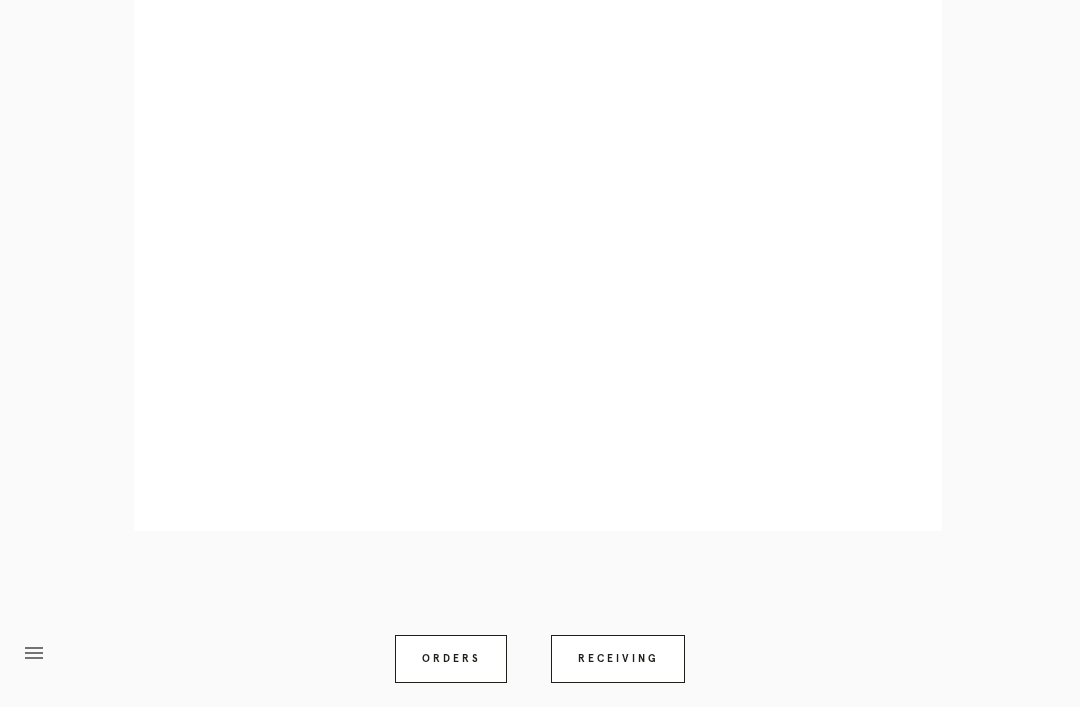 scroll, scrollTop: 928, scrollLeft: 0, axis: vertical 